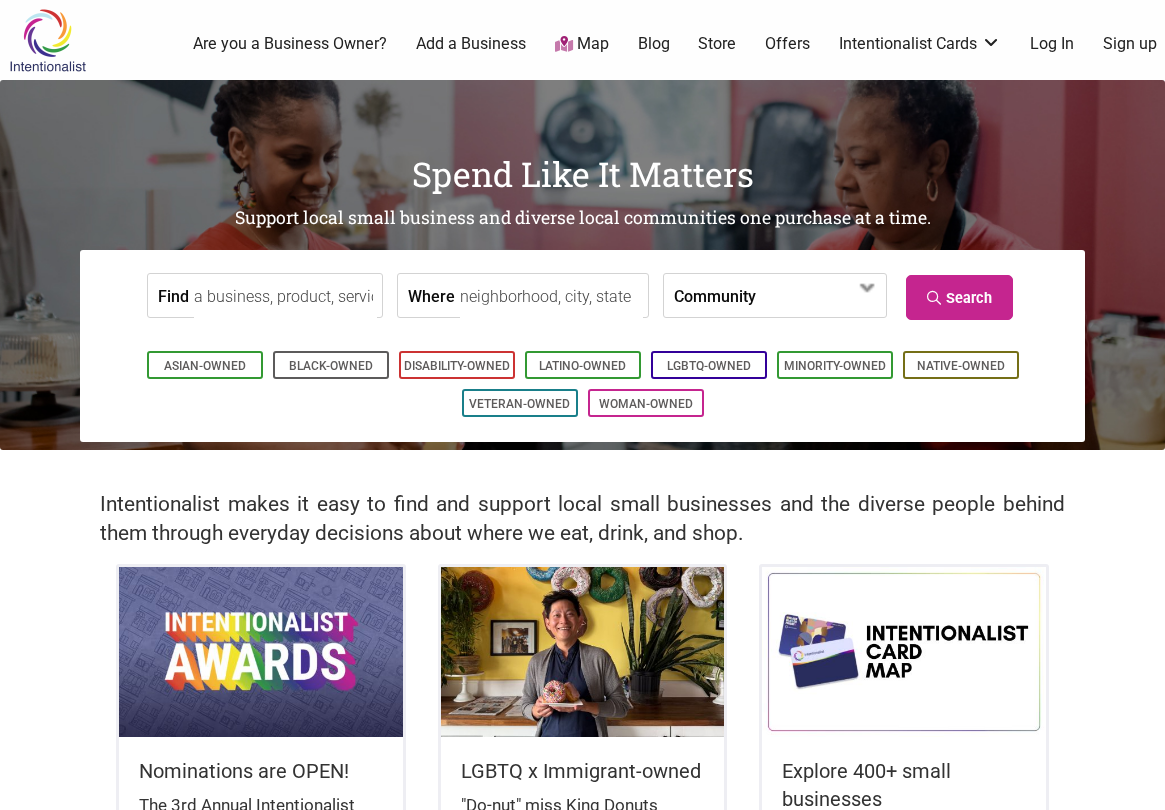 scroll, scrollTop: 0, scrollLeft: 0, axis: both 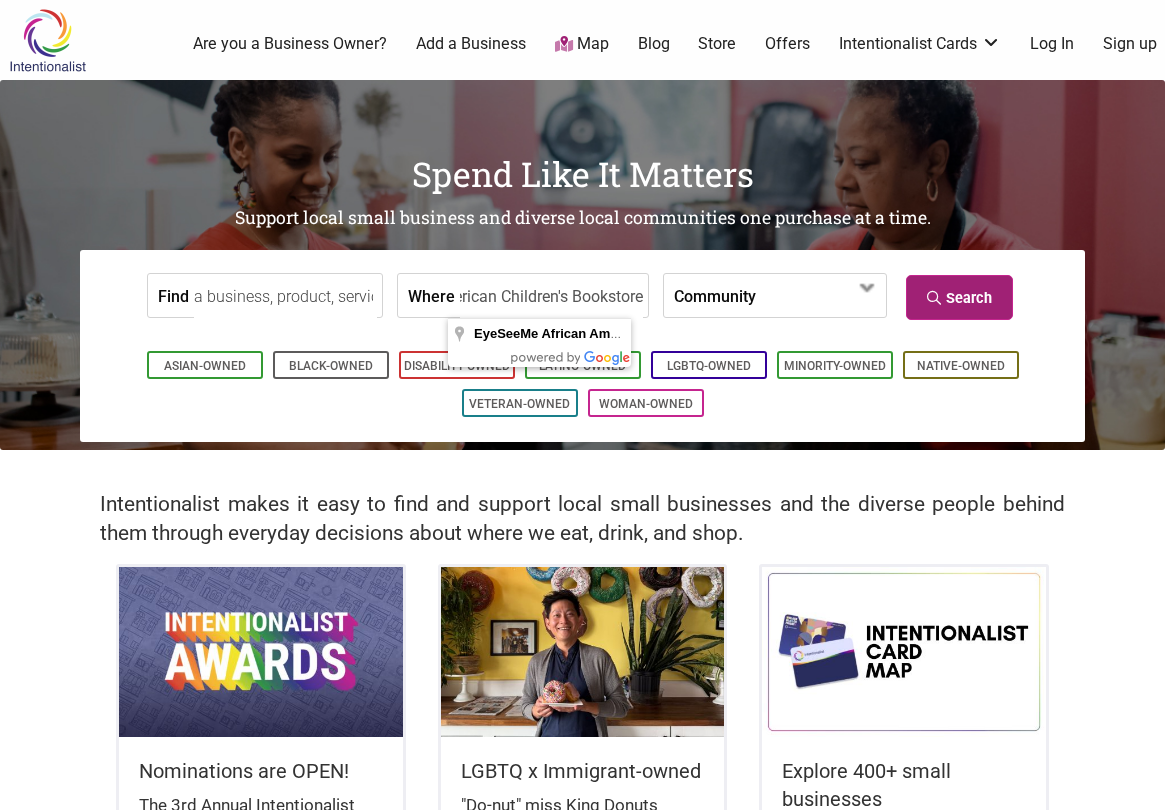 type on "EyeSeeMe African American Children's Bookstore" 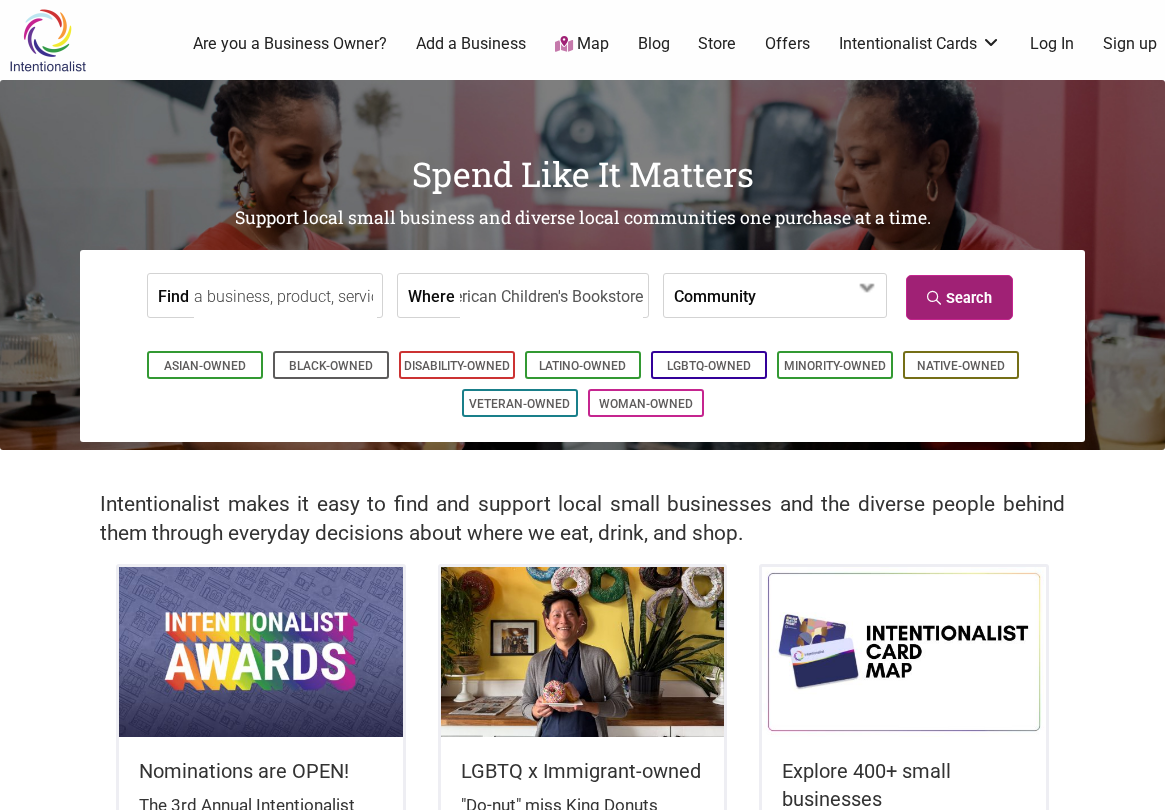 scroll, scrollTop: 0, scrollLeft: 0, axis: both 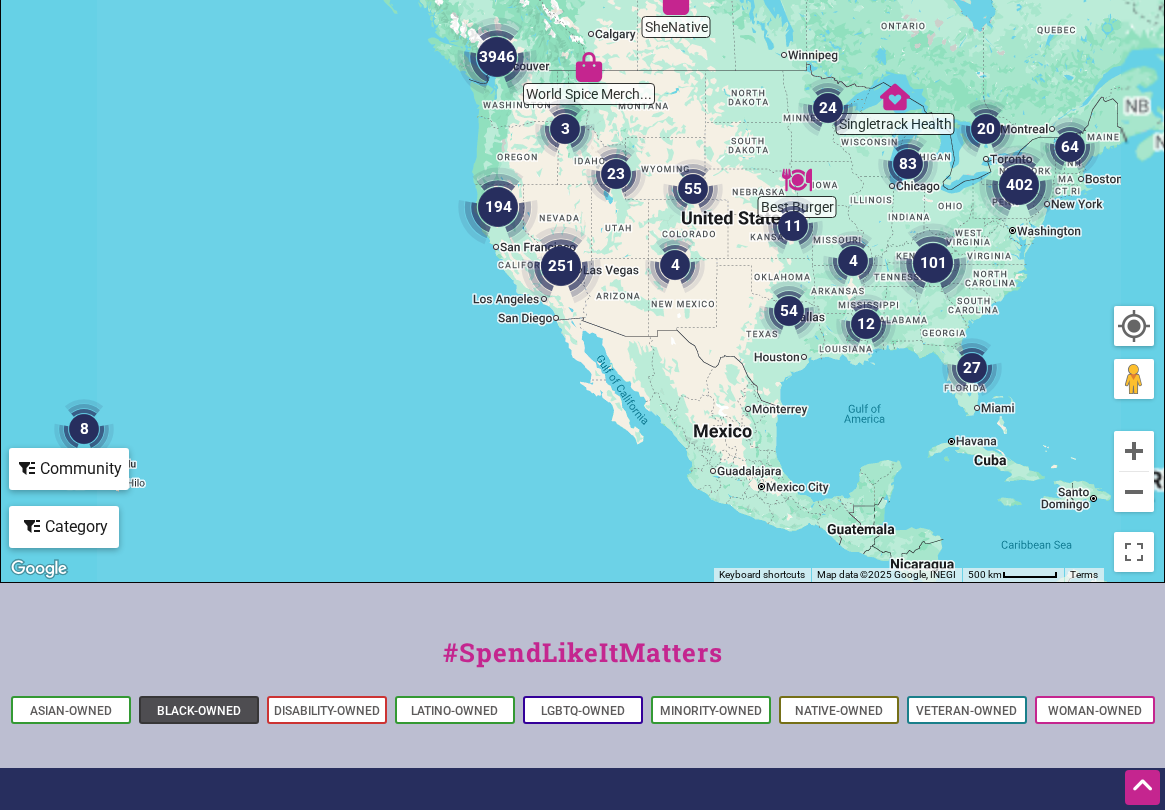 click on "Black-Owned" at bounding box center (199, 711) 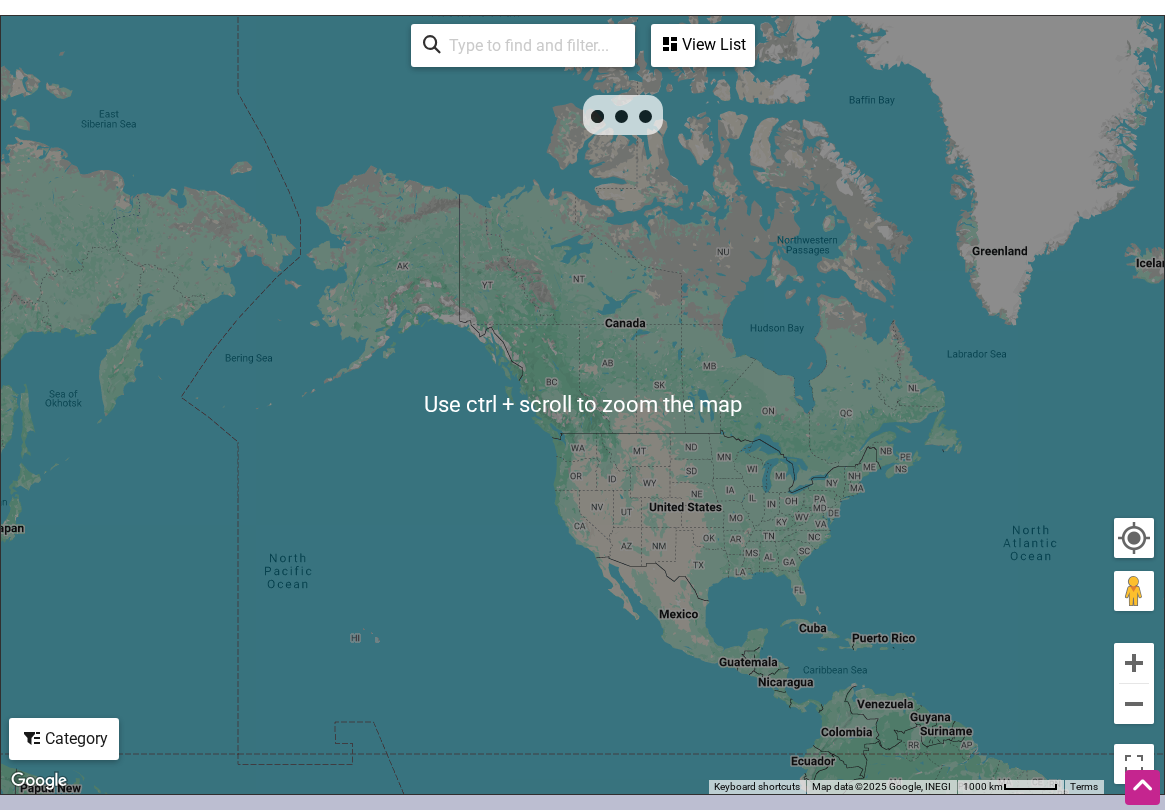 scroll, scrollTop: 961, scrollLeft: 0, axis: vertical 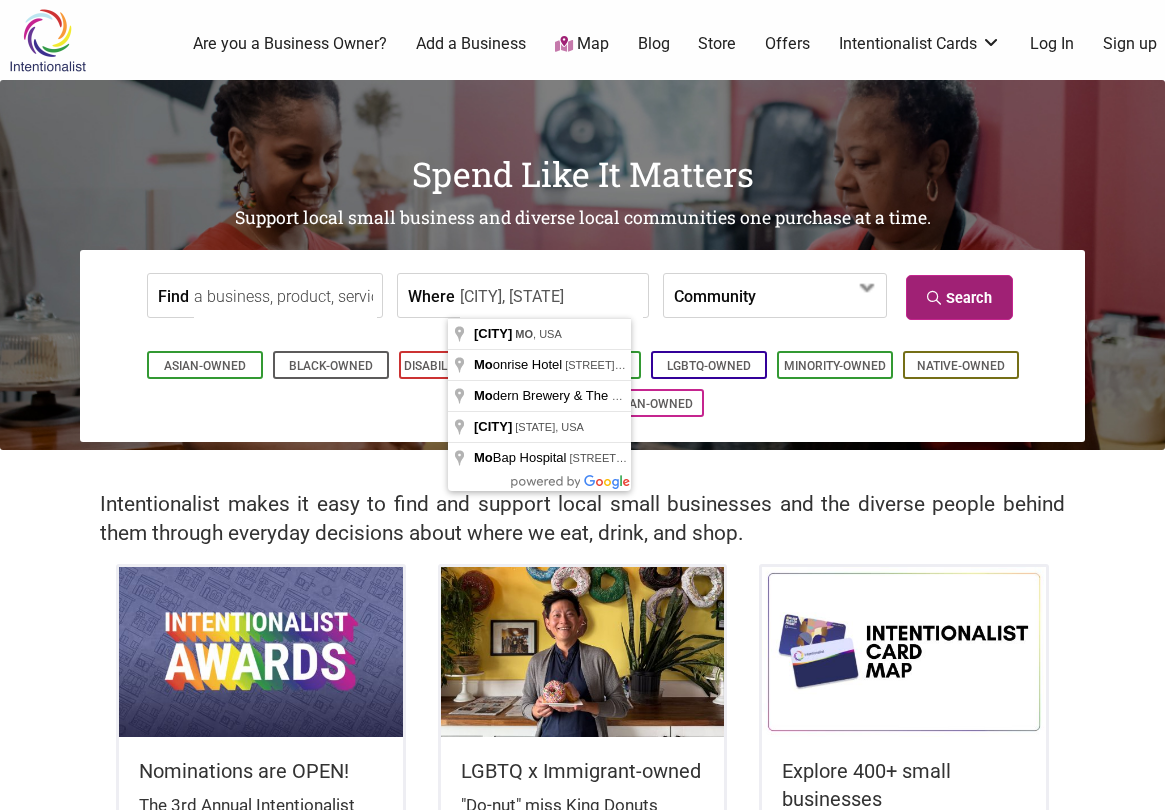 type on "St. Louis, MO" 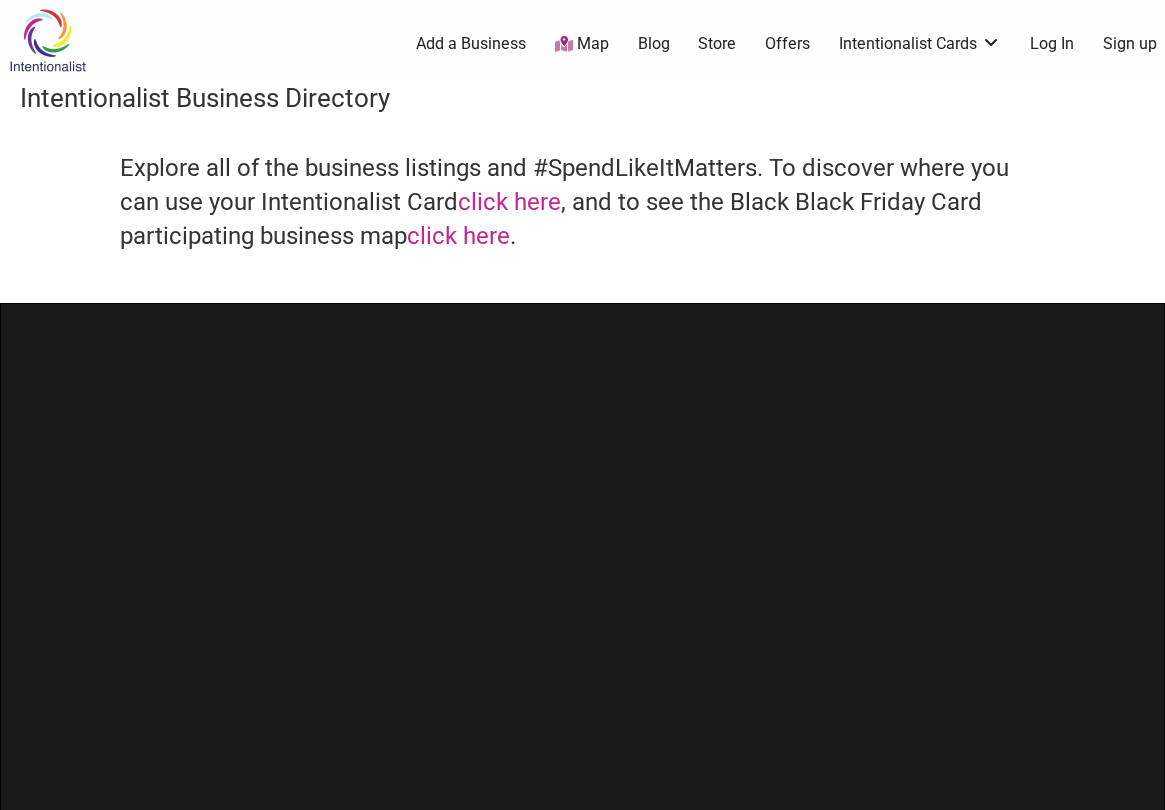 scroll, scrollTop: 0, scrollLeft: 0, axis: both 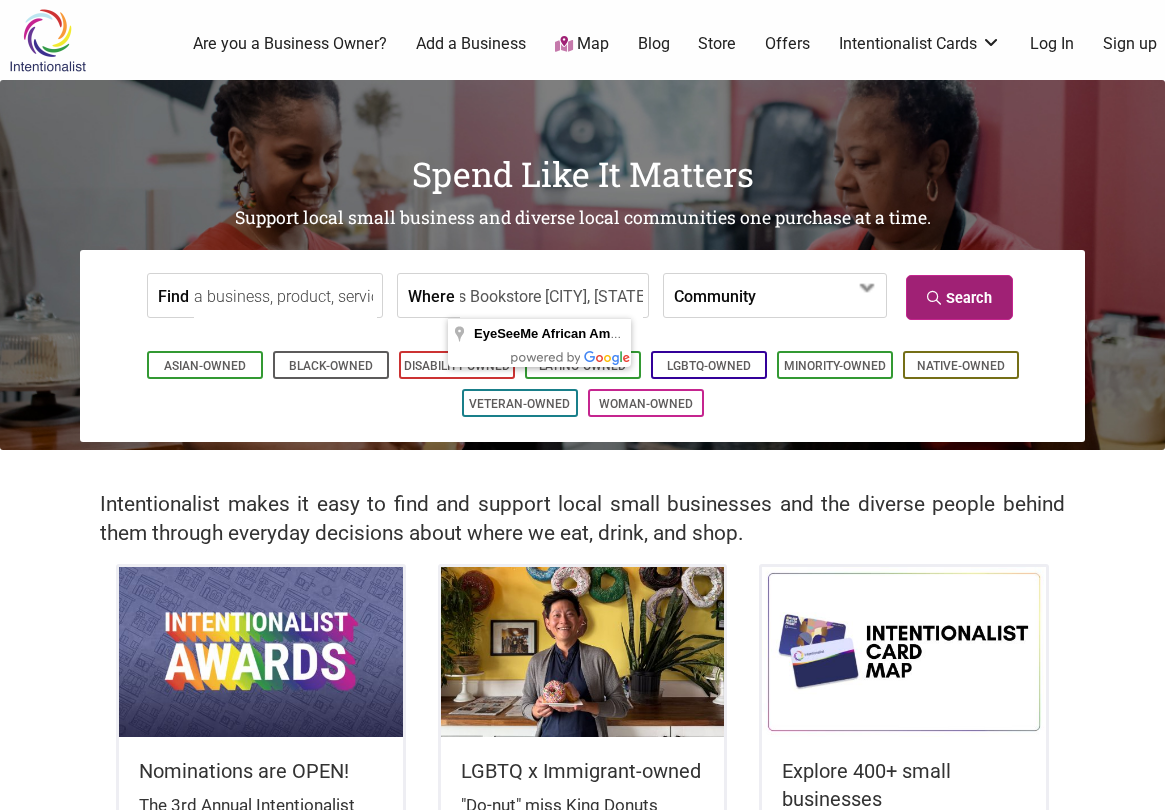 type on "EyeSeeMe African American Children's Bookstore [CITY], [STATE]" 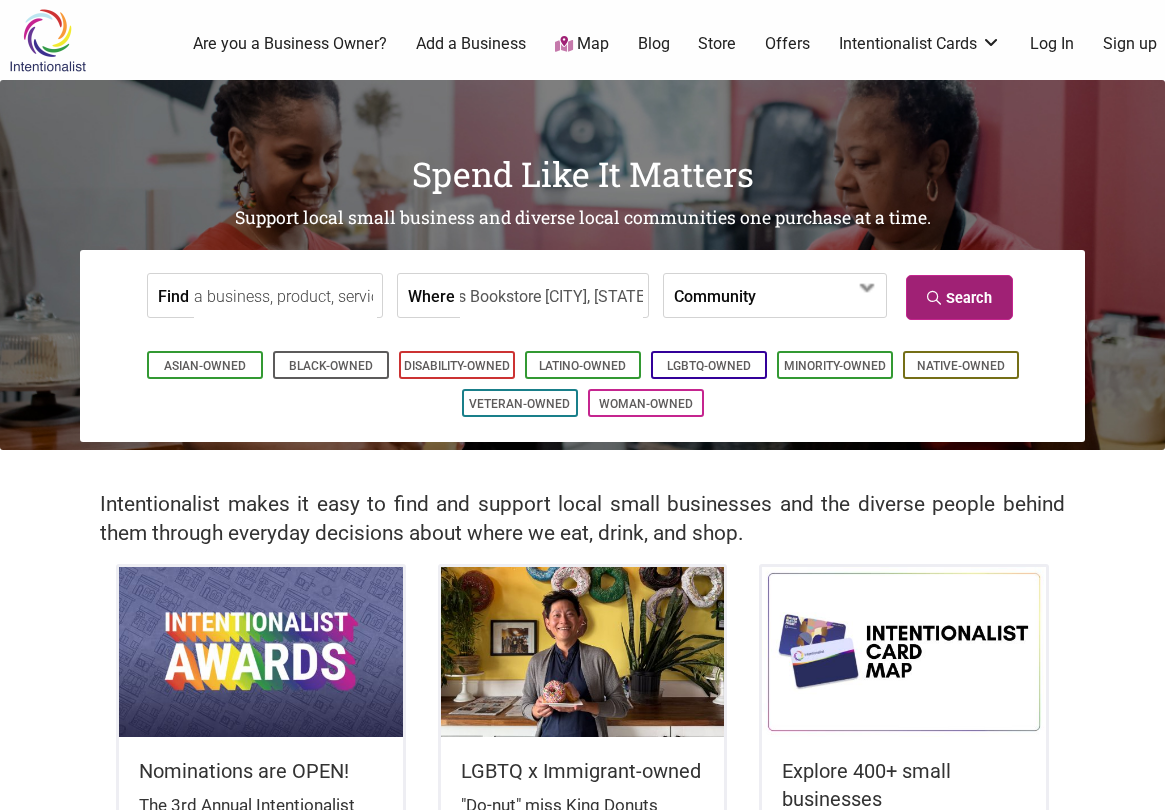 scroll, scrollTop: 0, scrollLeft: 0, axis: both 